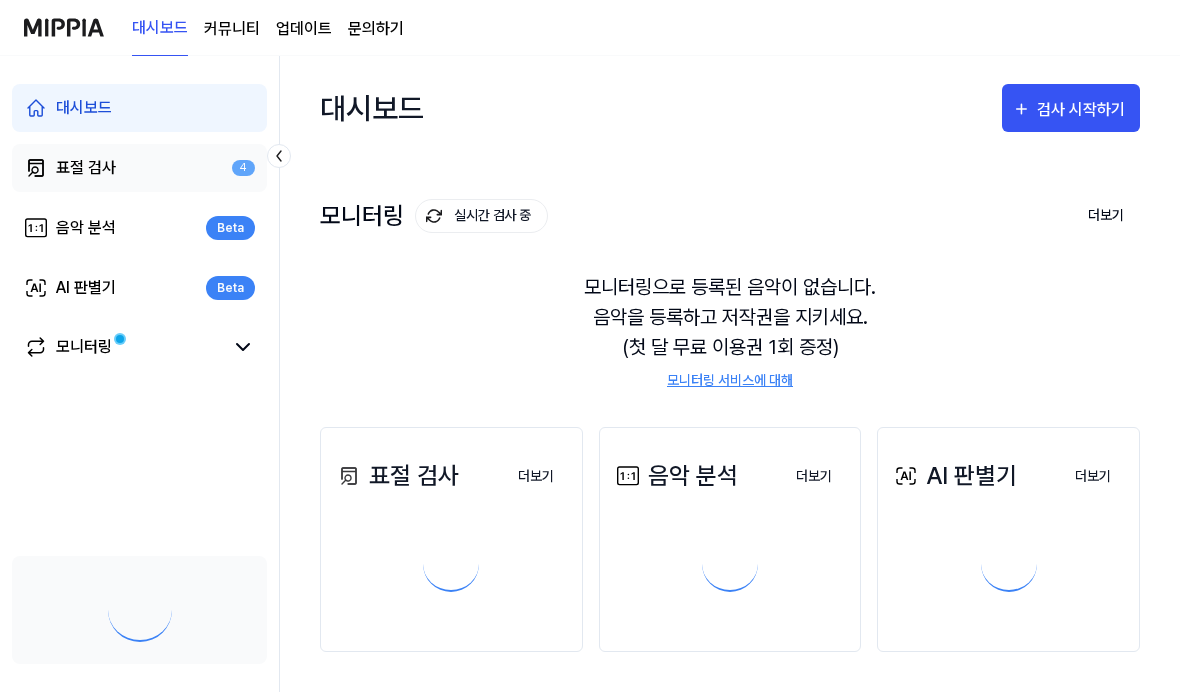 scroll, scrollTop: 0, scrollLeft: 0, axis: both 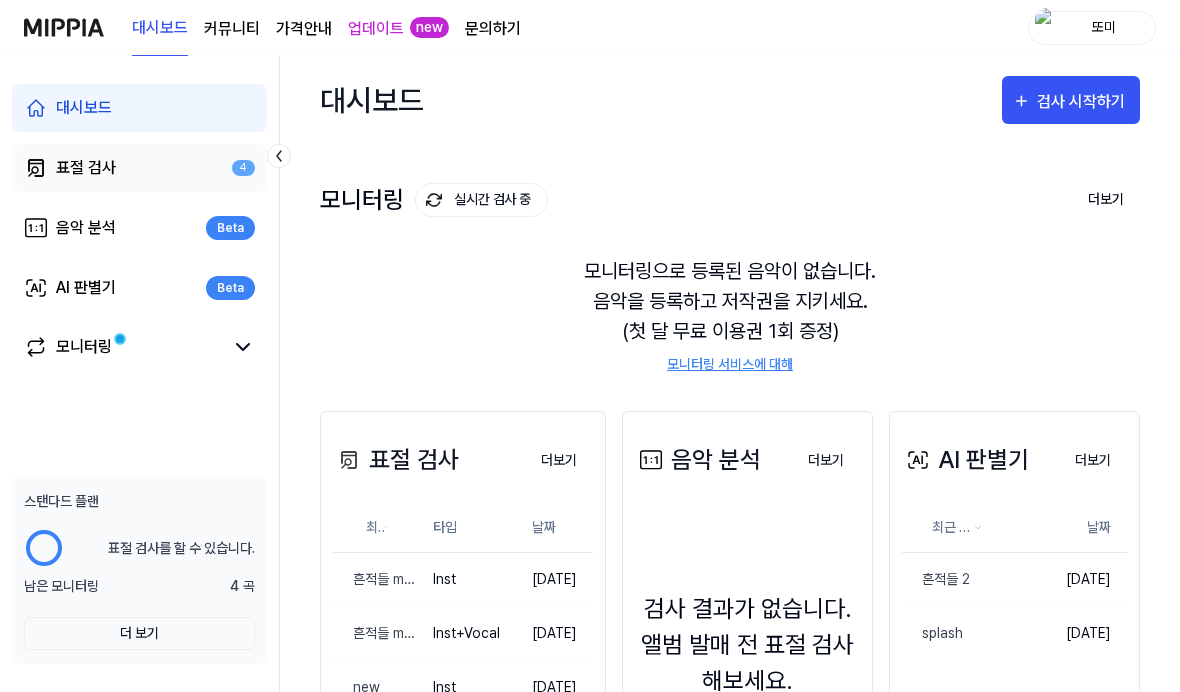 click on "표절 검사 4" at bounding box center (139, 168) 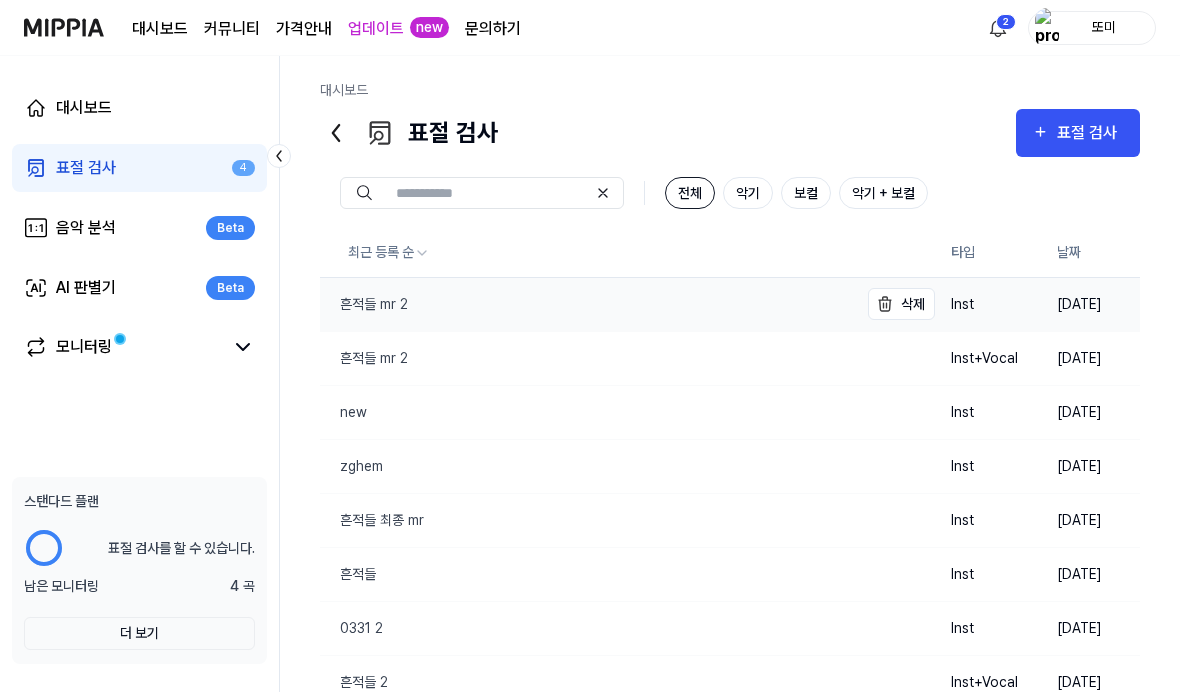 click on "흔적들 mr 2" at bounding box center (589, 304) 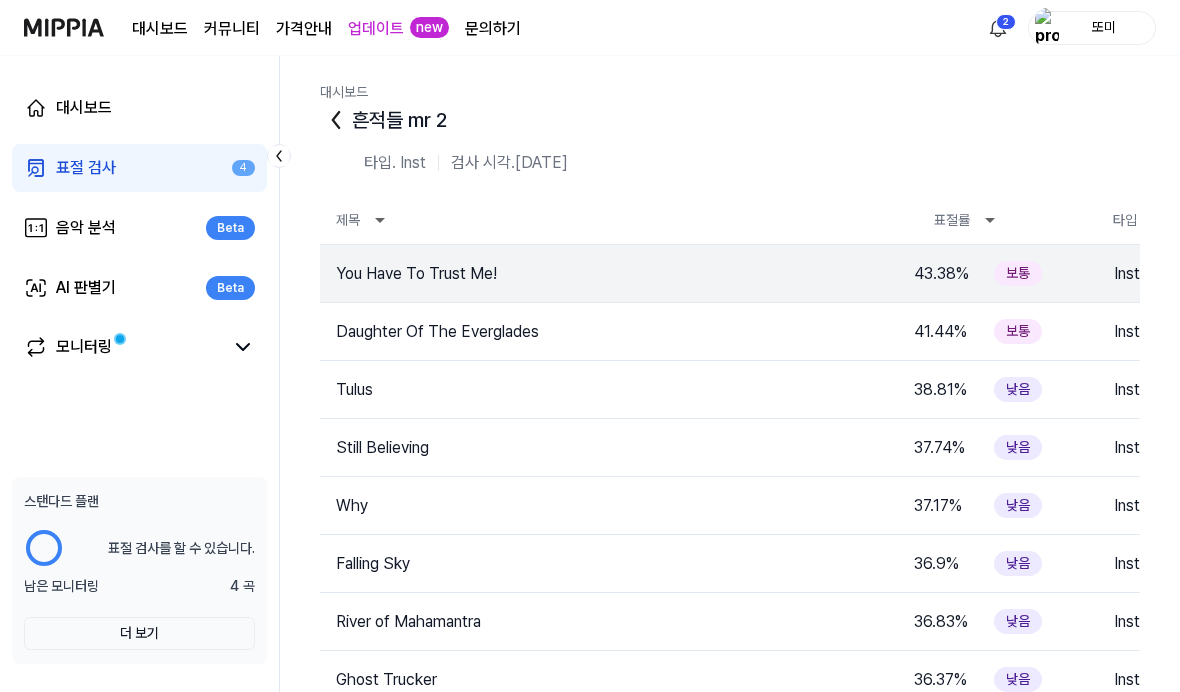 click 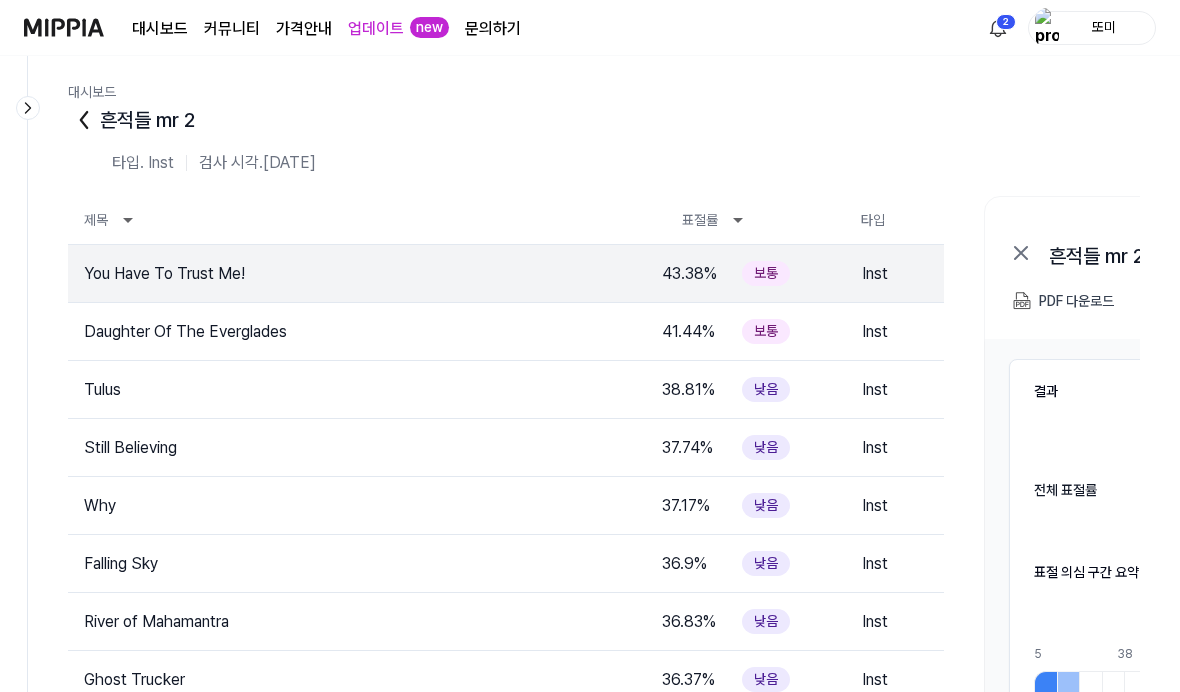 click 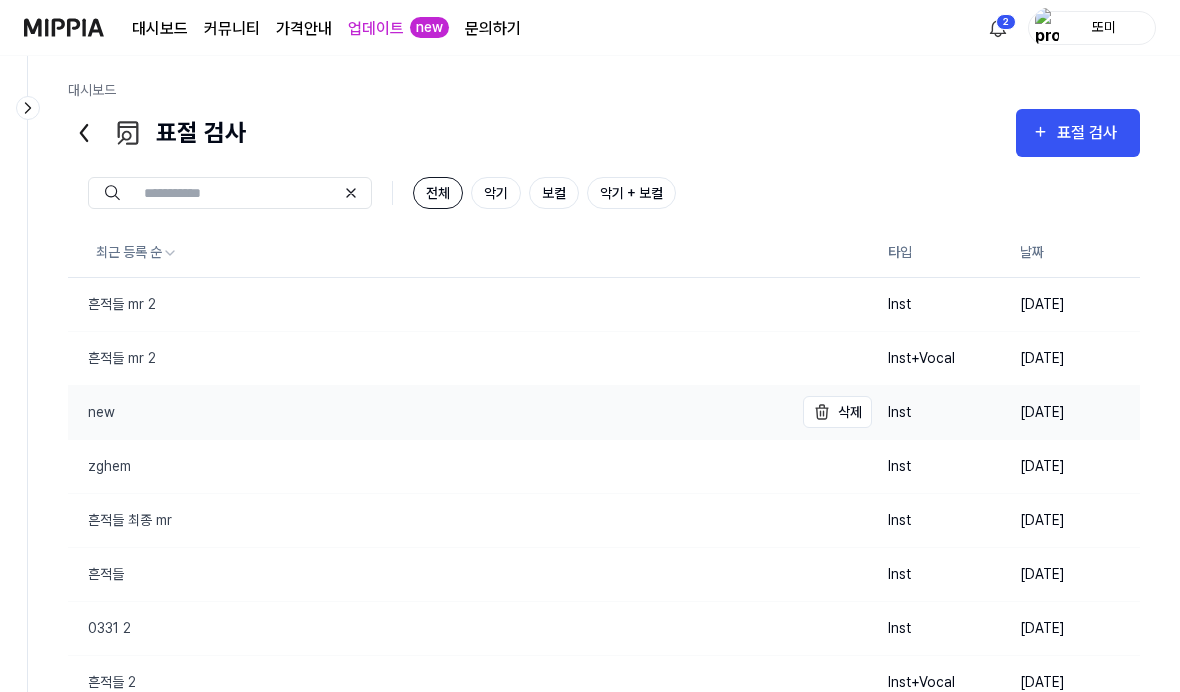 click on "new" at bounding box center [430, 412] 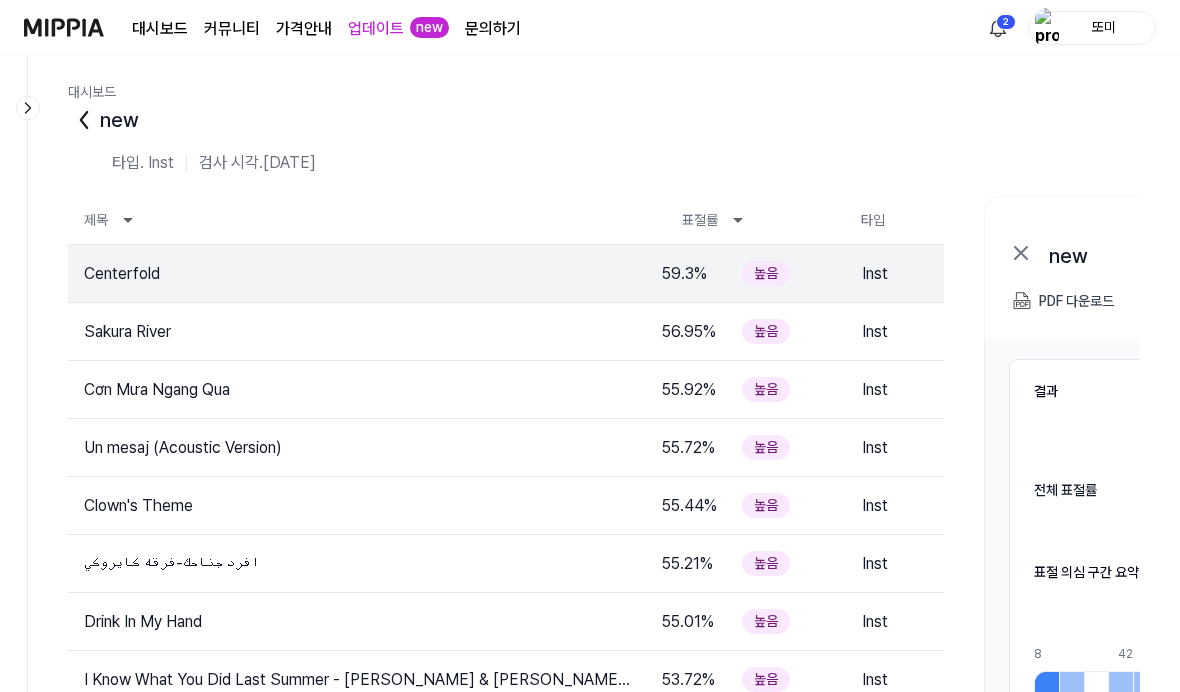click 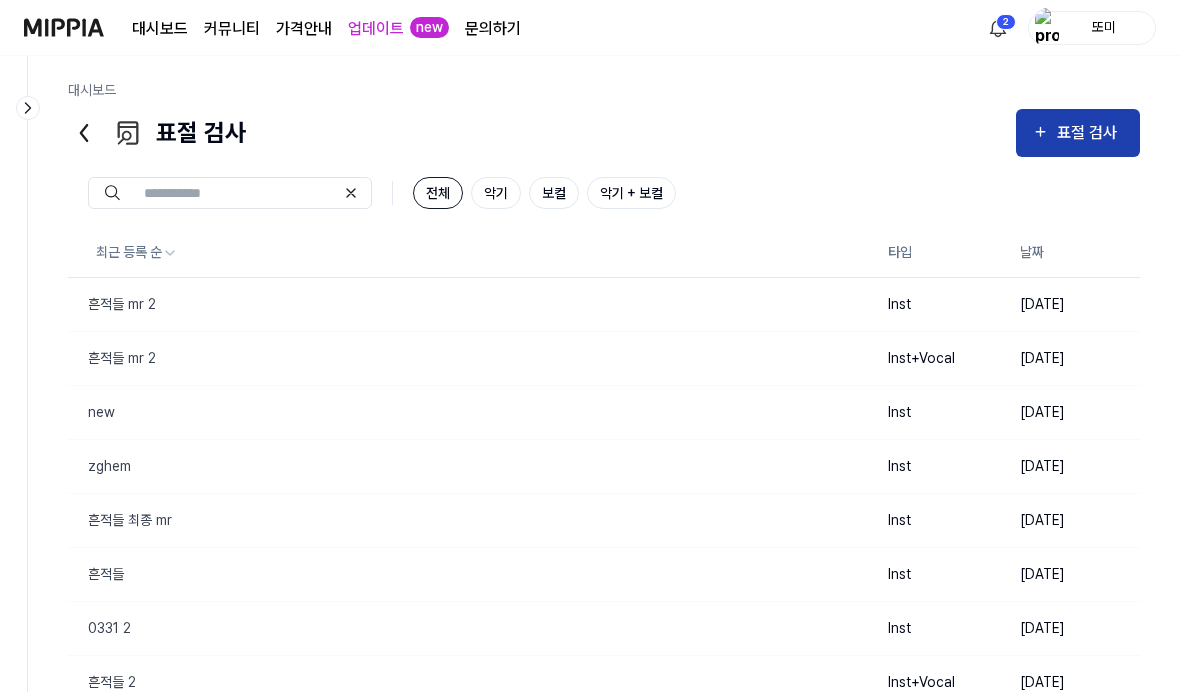 click on "표절 검사" at bounding box center [1078, 133] 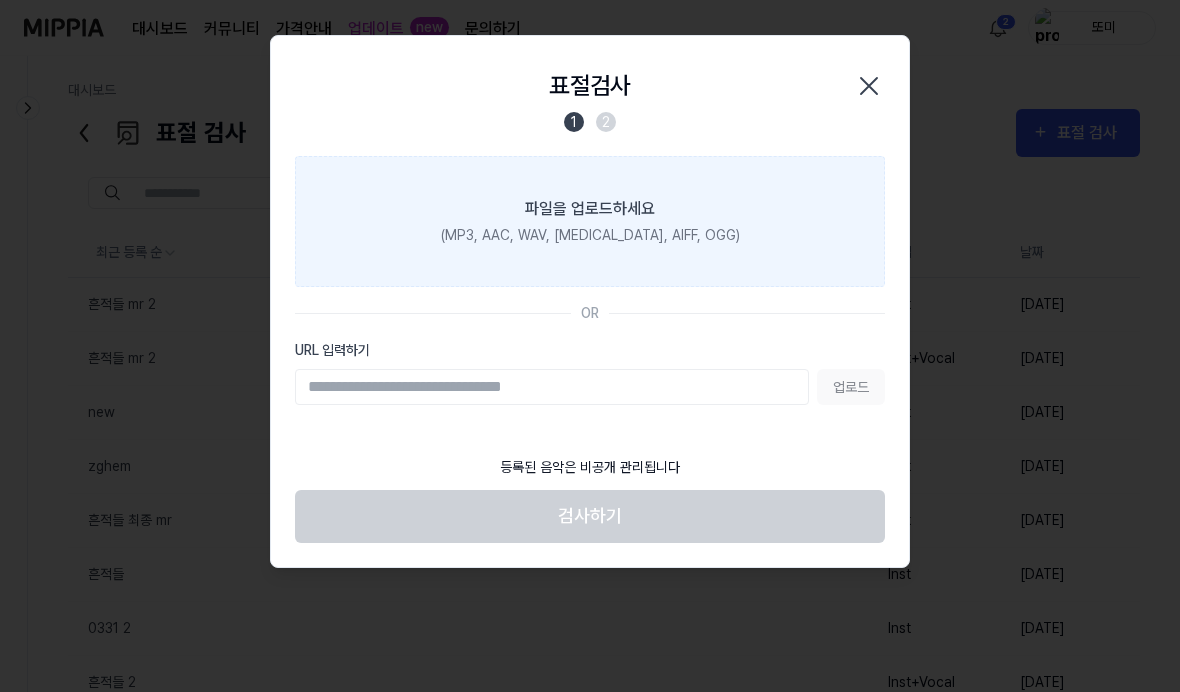 click on "(MP3, AAC, WAV, [MEDICAL_DATA], AIFF, OGG)" at bounding box center (590, 235) 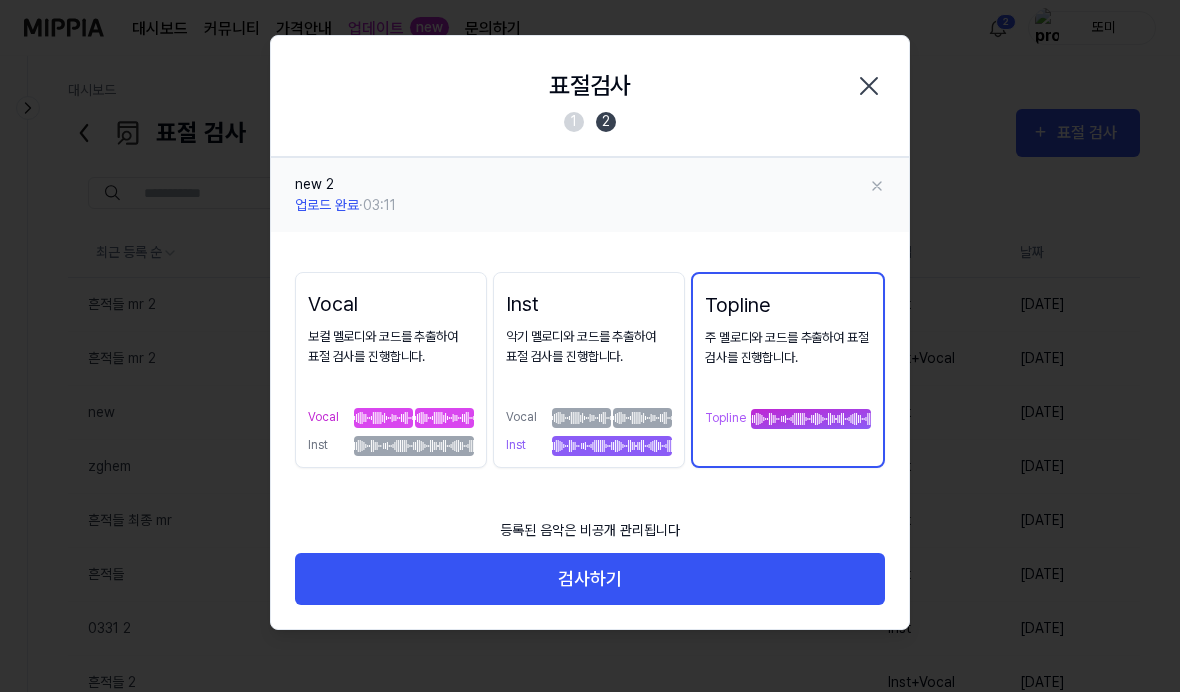 click on "악기 멜로디와 코드를 추출하여 표절 검사를 진행합니다." at bounding box center [589, 348] 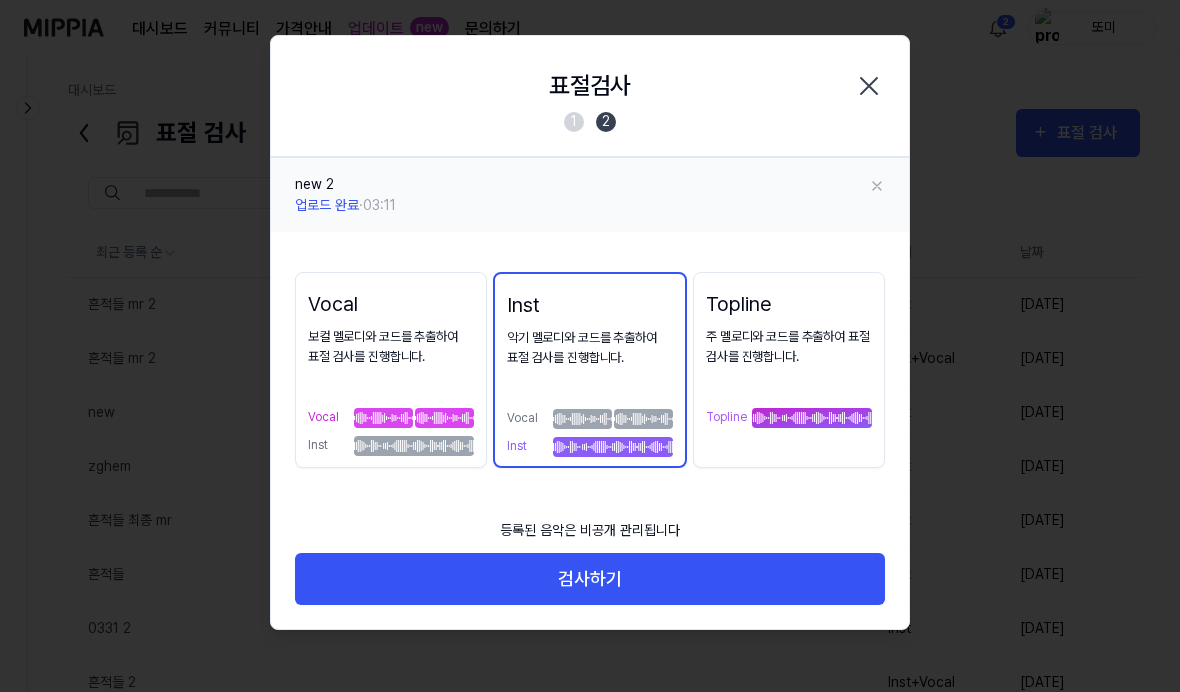 click on "주 멜로디와 코드를 추출하여 표절 검사를 진행합니다." at bounding box center (789, 348) 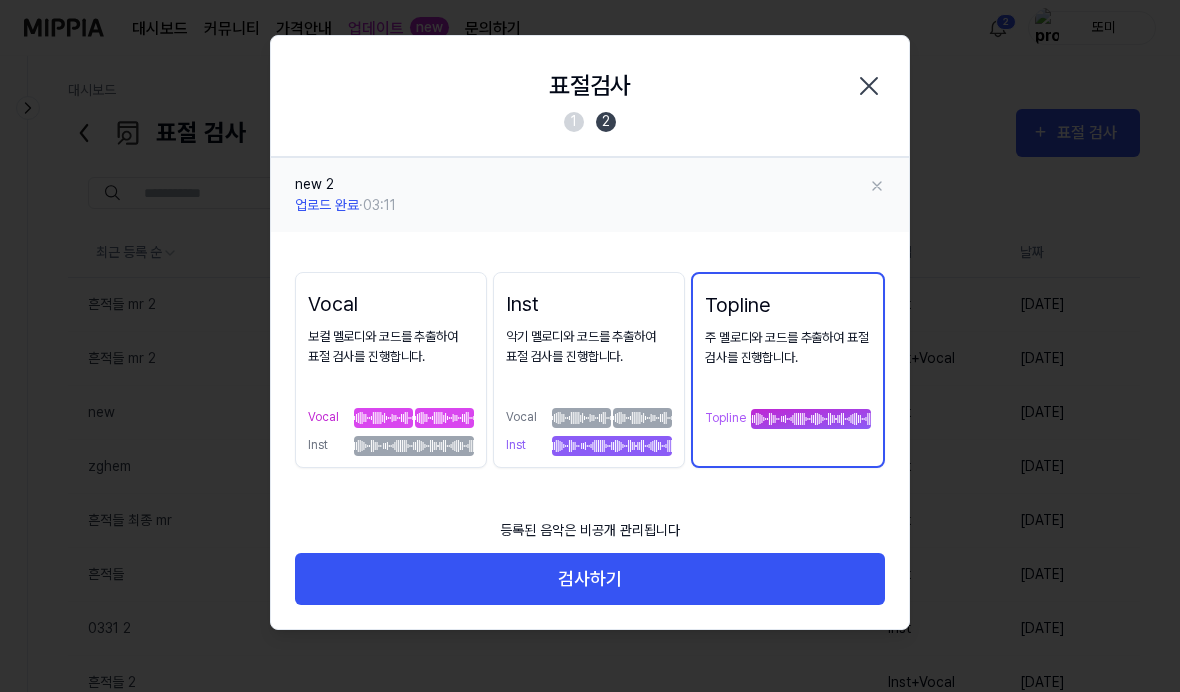 click on "Inst" at bounding box center (546, 304) 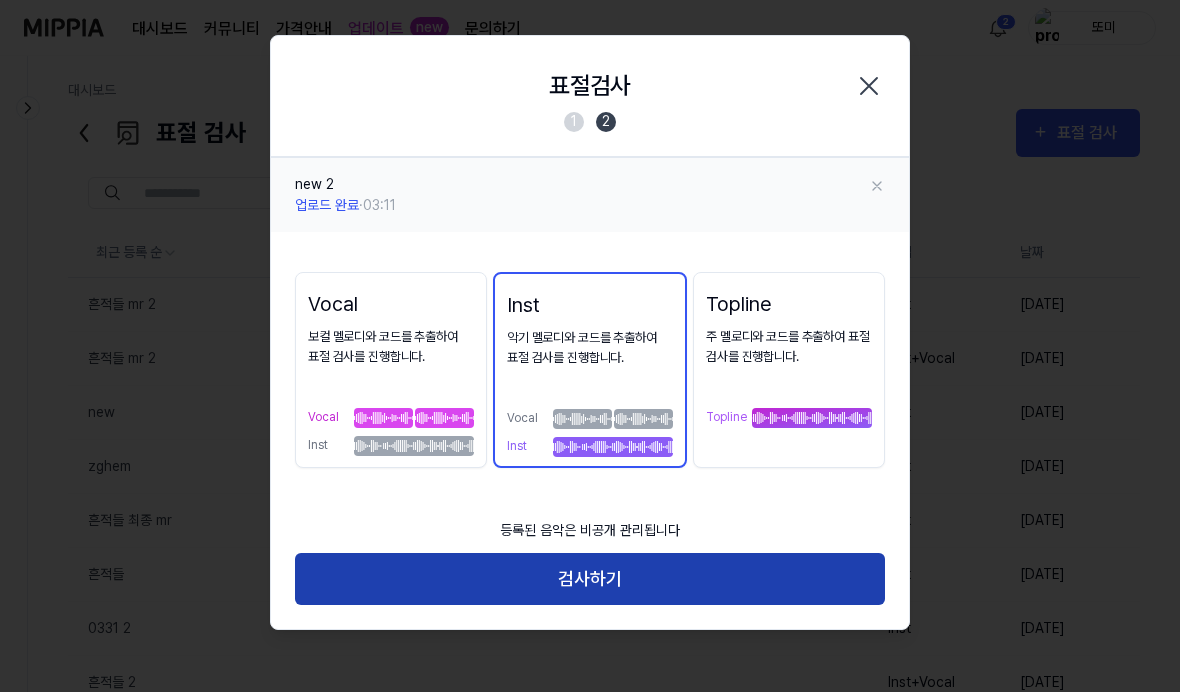 click on "검사하기" at bounding box center (590, 579) 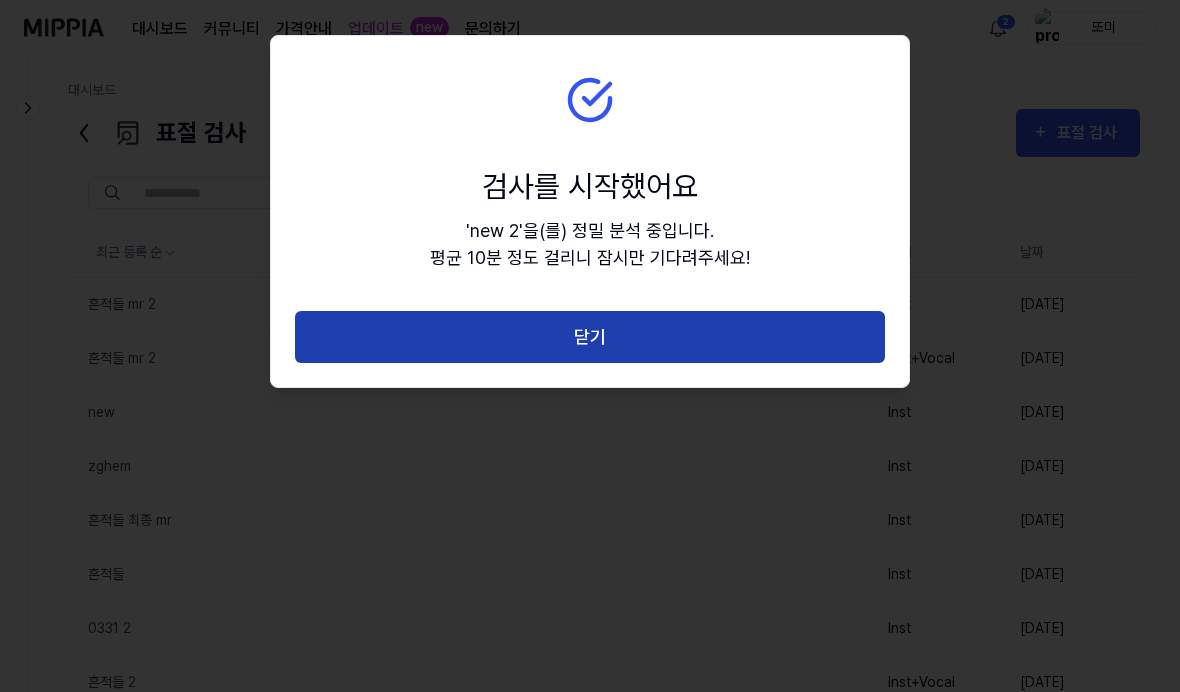 click on "닫기" at bounding box center [590, 337] 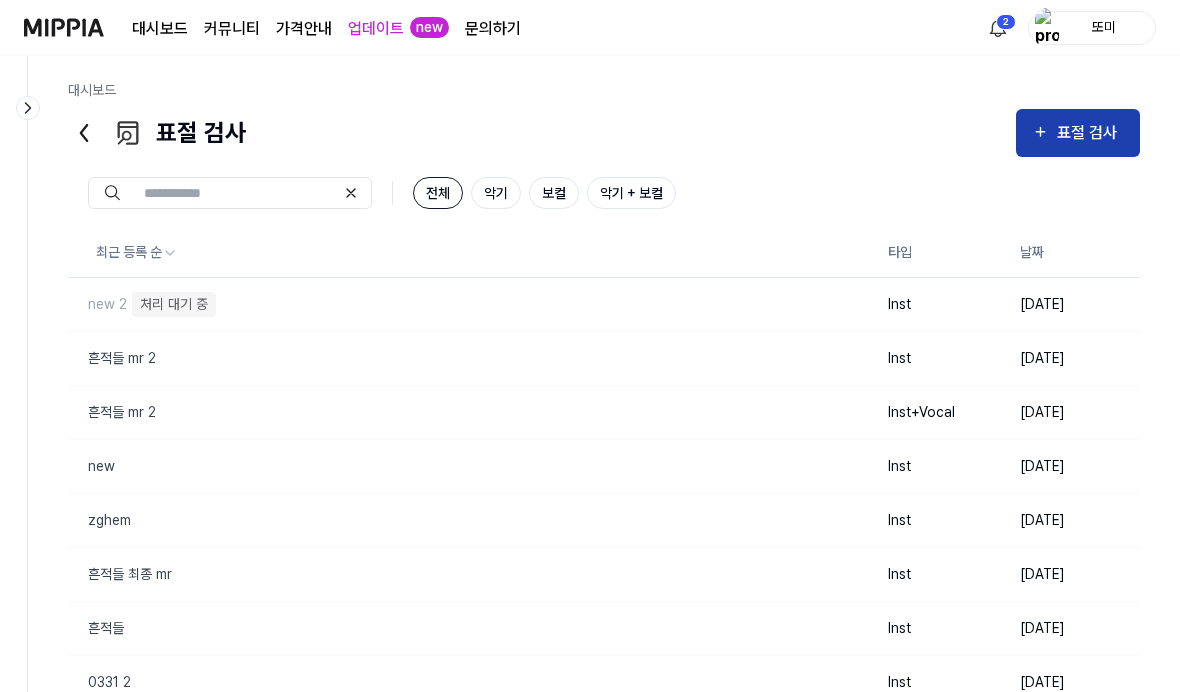 click on "표절 검사" at bounding box center [1090, 133] 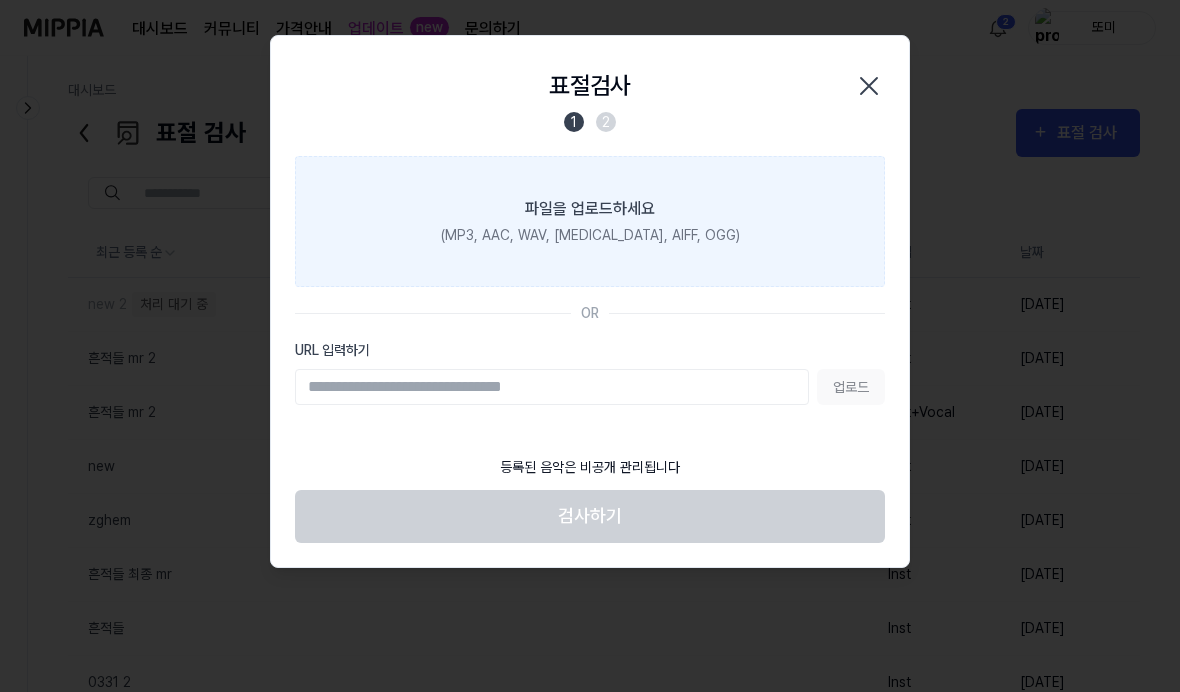 click on "파일을 업로드하세요 (MP3, AAC, WAV, [MEDICAL_DATA], AIFF, OGG)" at bounding box center [590, 221] 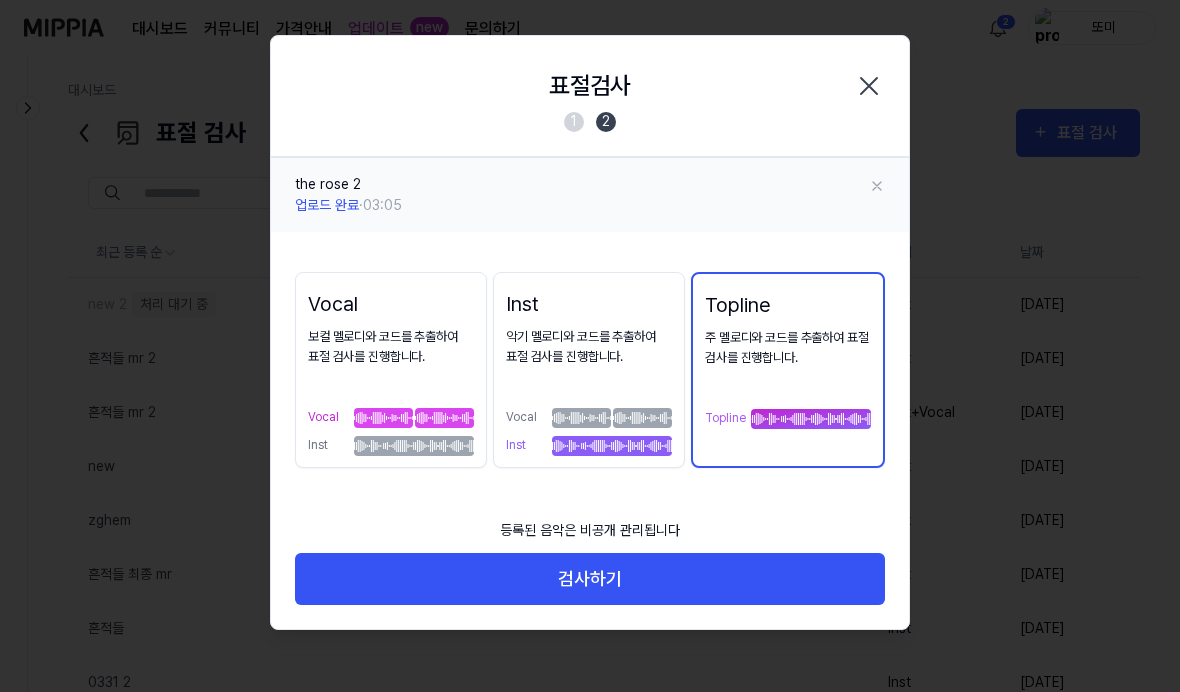 click on "악기 멜로디와 코드를 추출하여 표절 검사를 진행합니다." at bounding box center [589, 348] 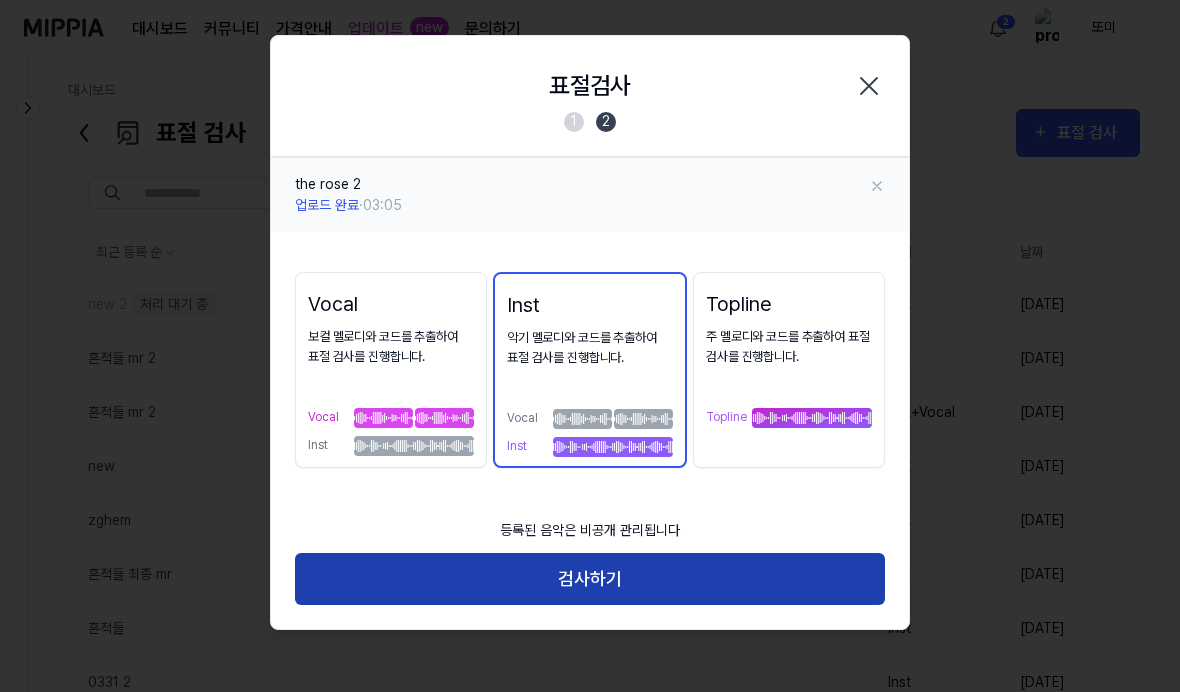 click on "검사하기" at bounding box center [590, 579] 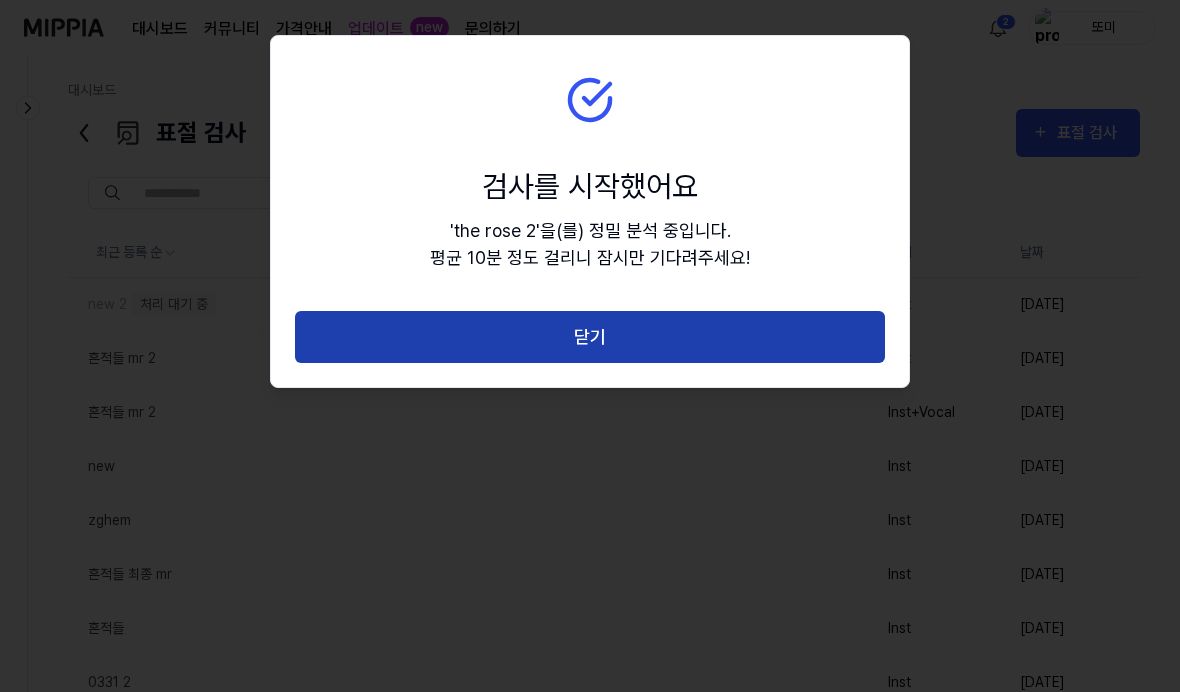 click on "닫기" at bounding box center [590, 337] 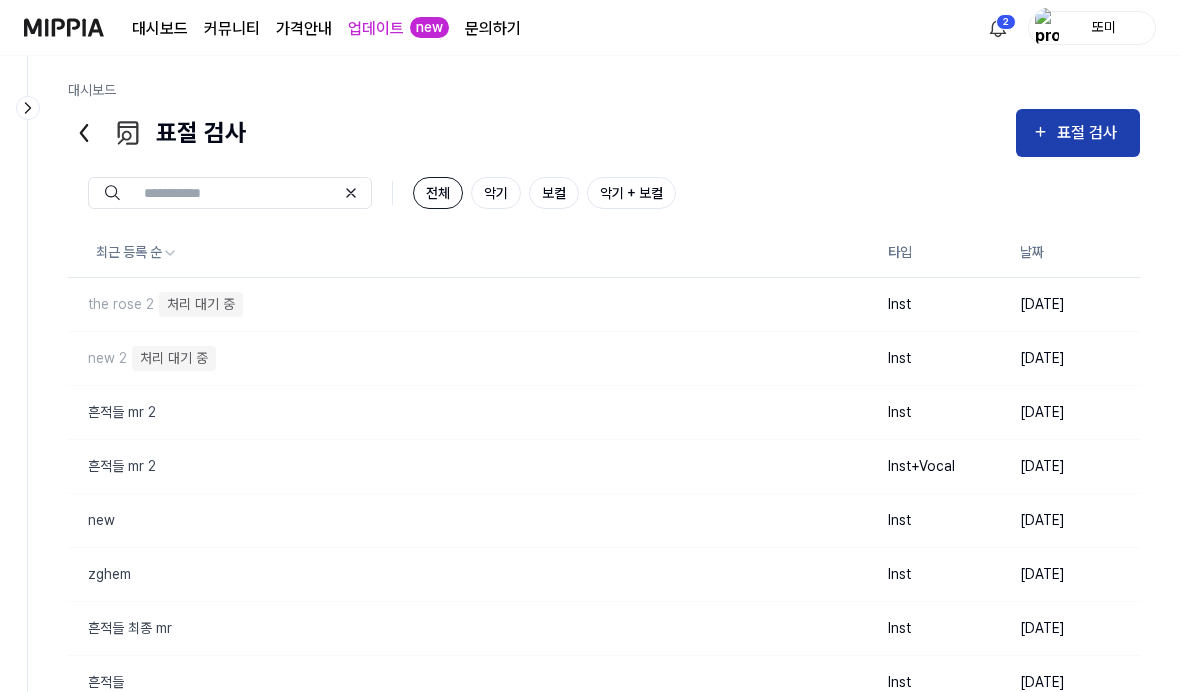 click on "표절 검사" at bounding box center (1078, 133) 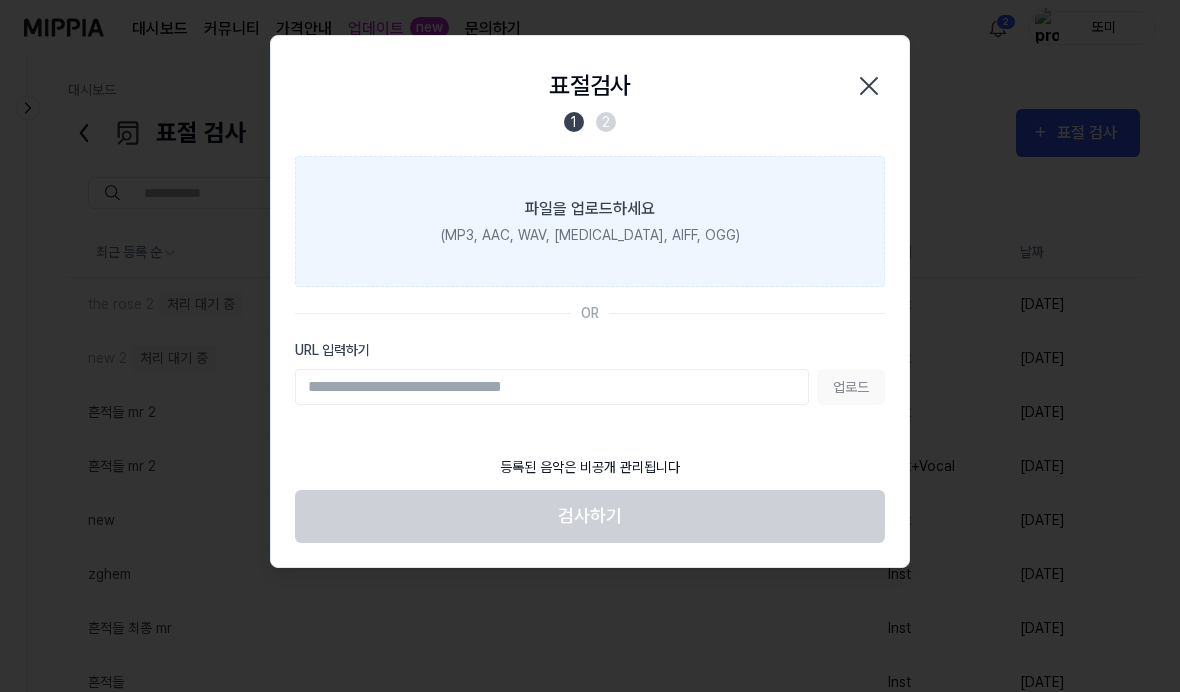 click on "(MP3, AAC, WAV, [MEDICAL_DATA], AIFF, OGG)" at bounding box center (590, 235) 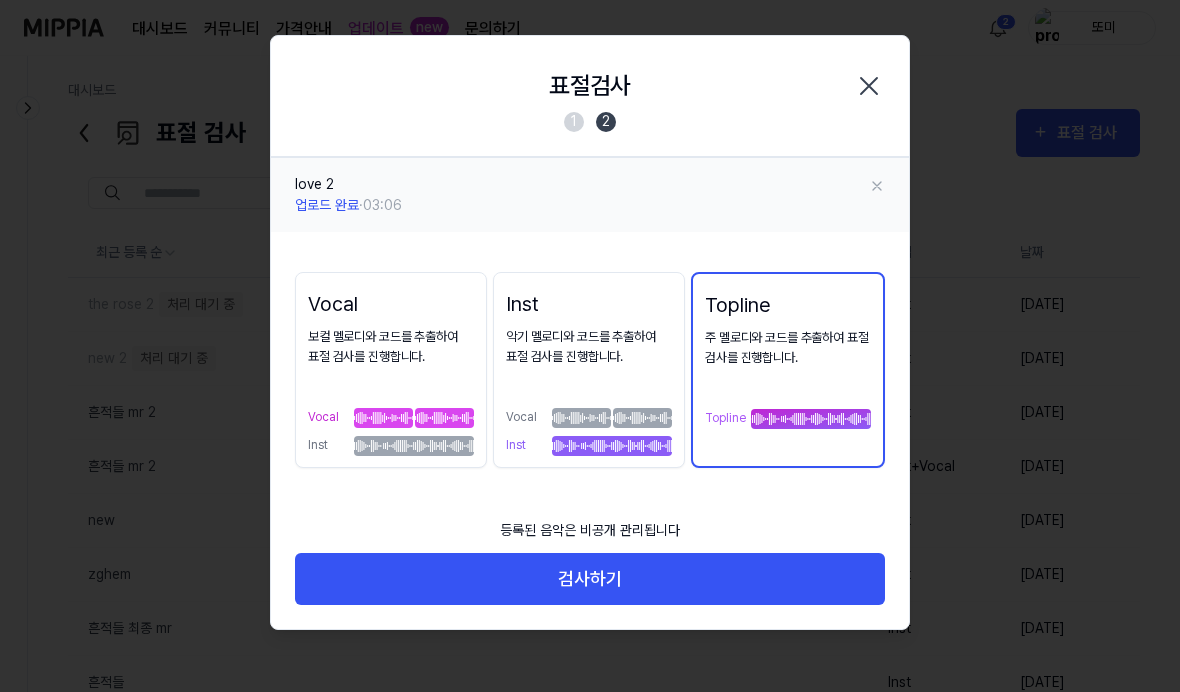 click on "악기 멜로디와 코드를 추출하여 표절 검사를 진행합니다." at bounding box center [589, 348] 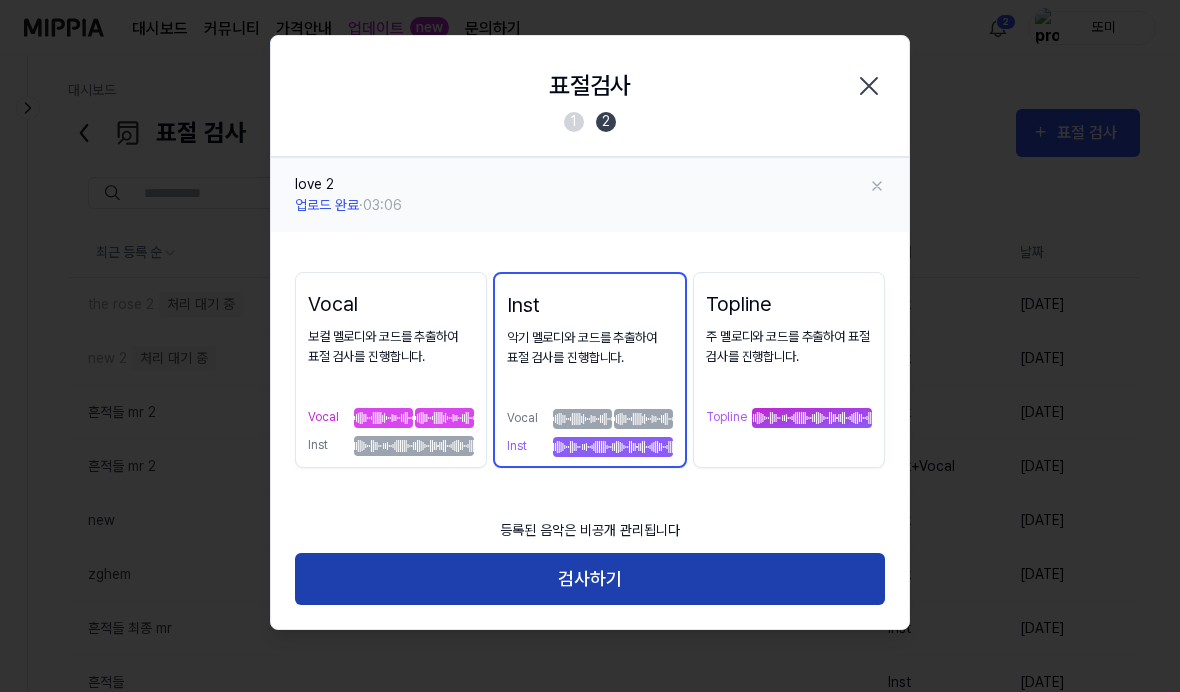 click on "검사하기" at bounding box center (590, 579) 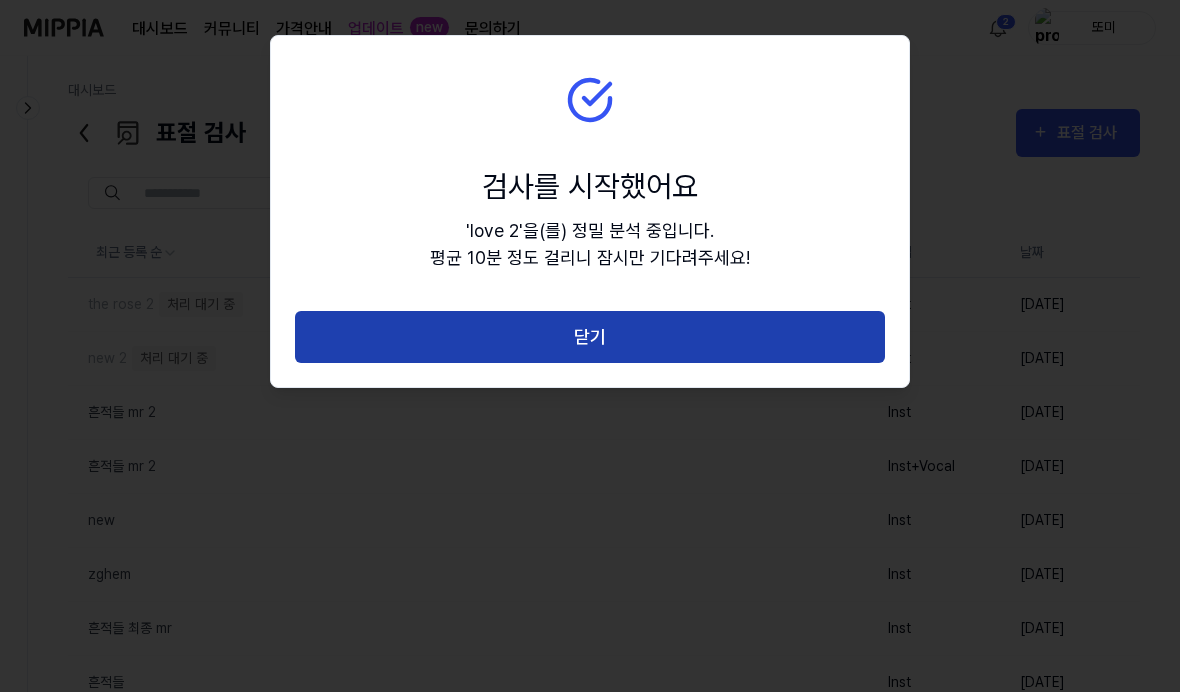 click on "닫기" at bounding box center [590, 337] 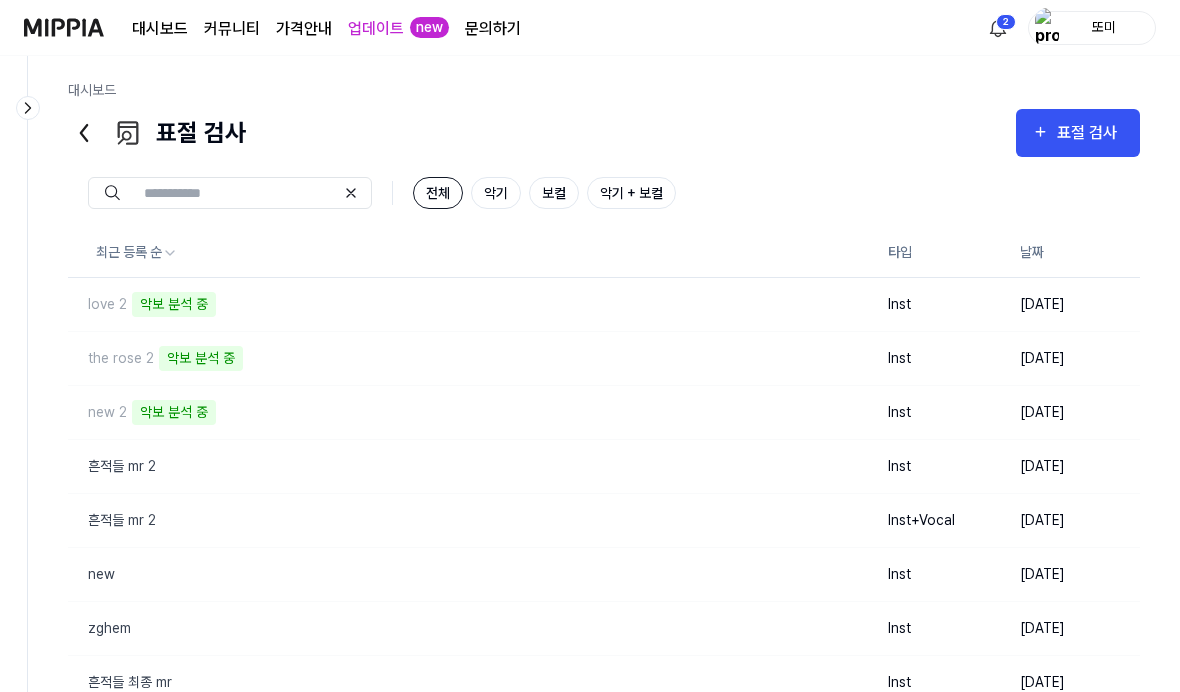 click at bounding box center [64, 27] 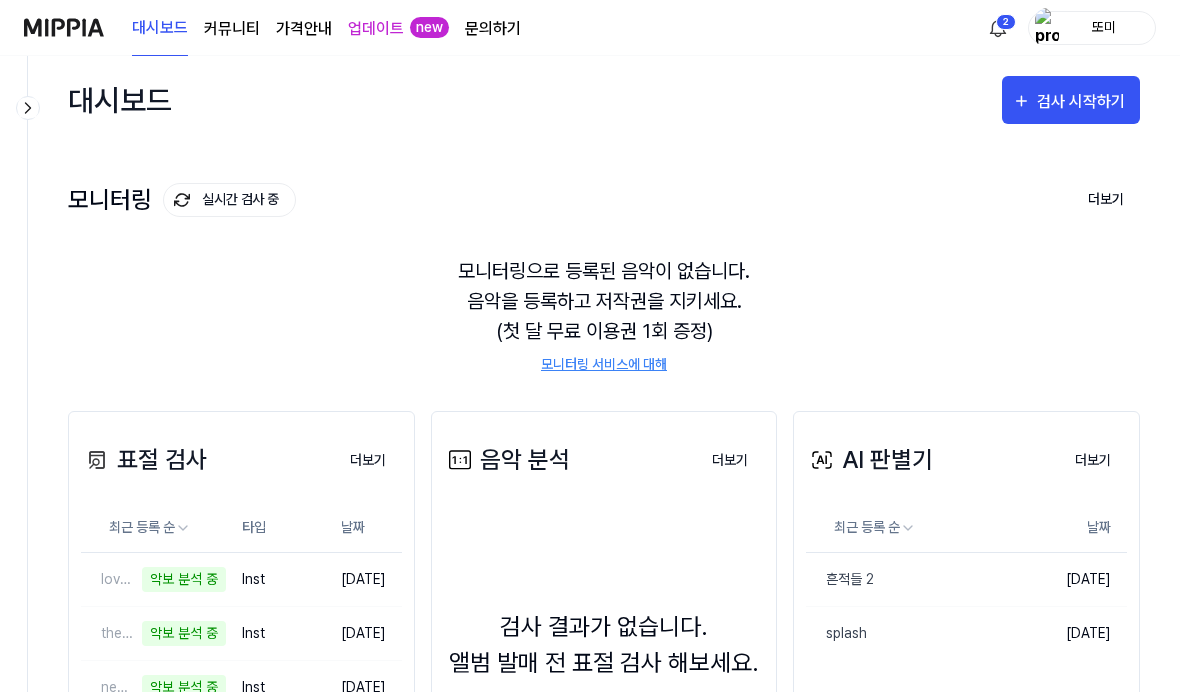 click 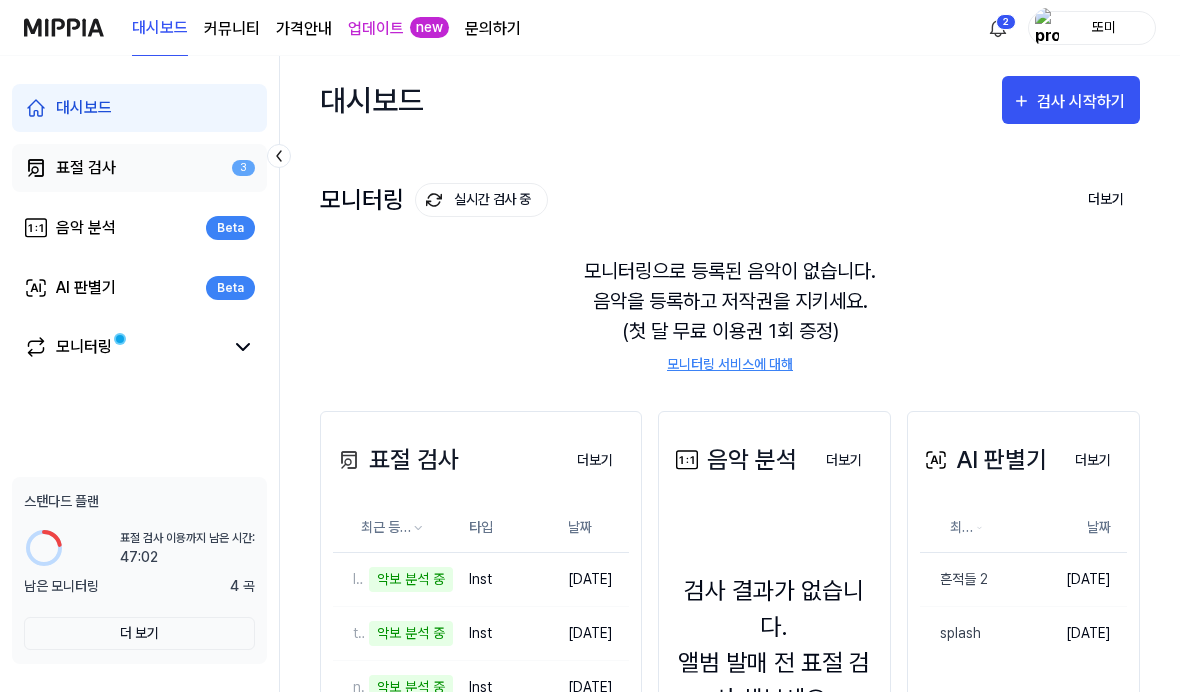 click on "표절 검사 3" at bounding box center (139, 168) 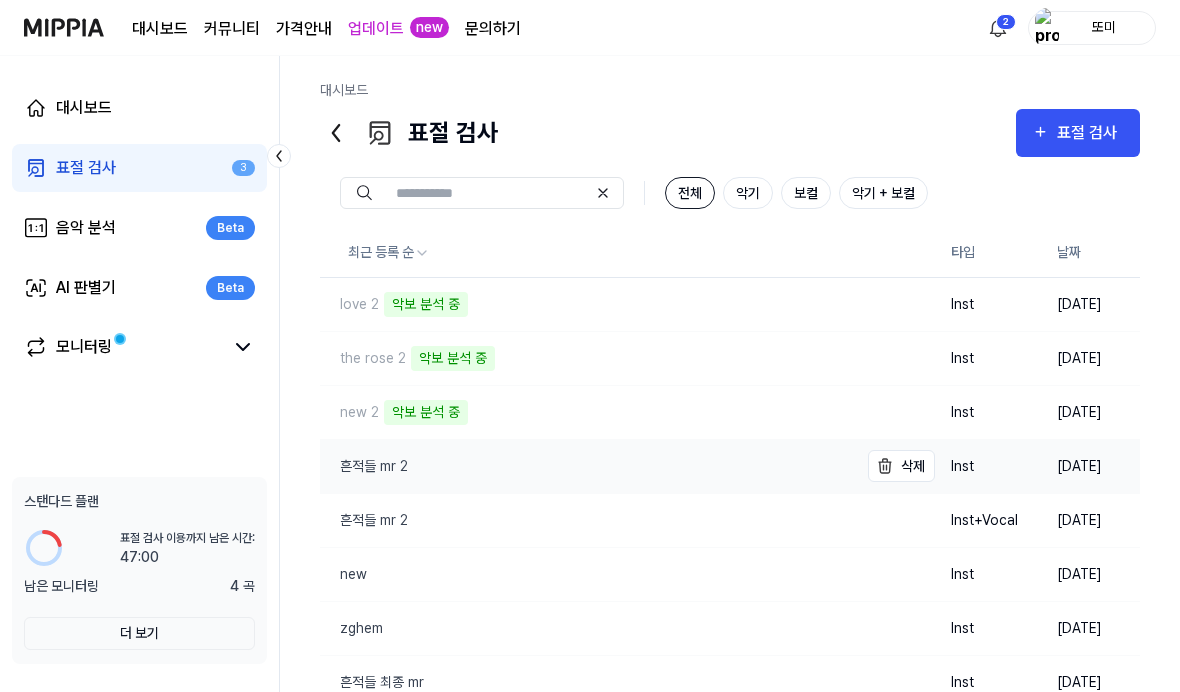 click on "흔적들 mr 2" at bounding box center (589, 466) 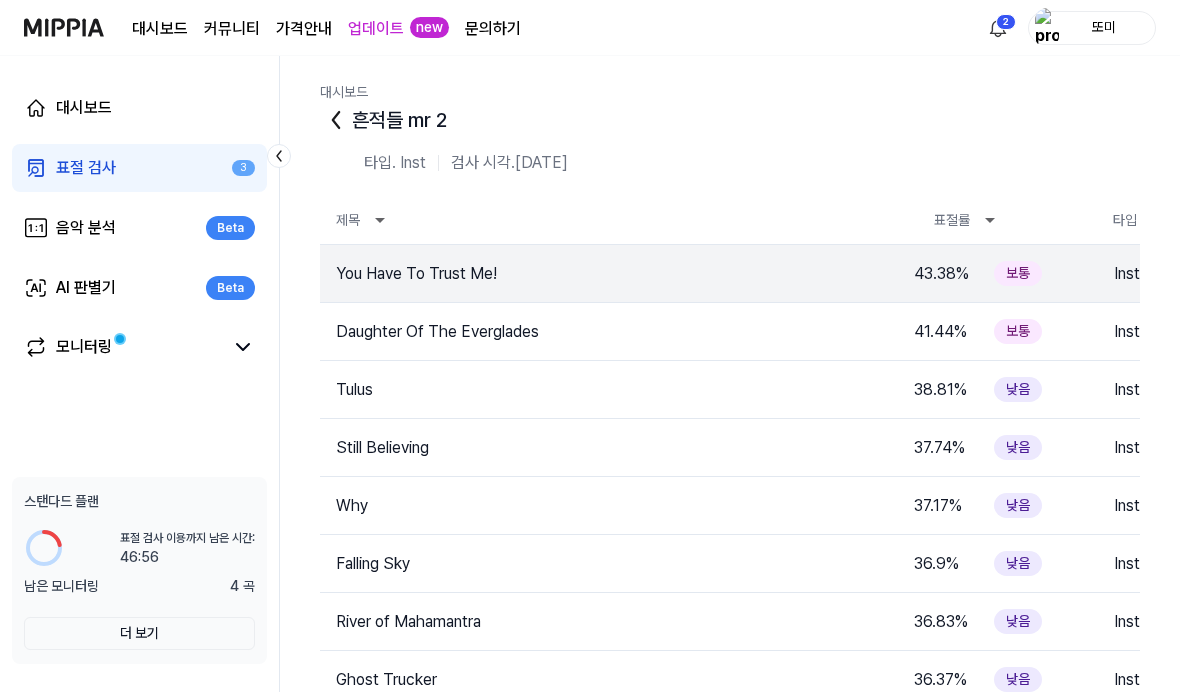 click 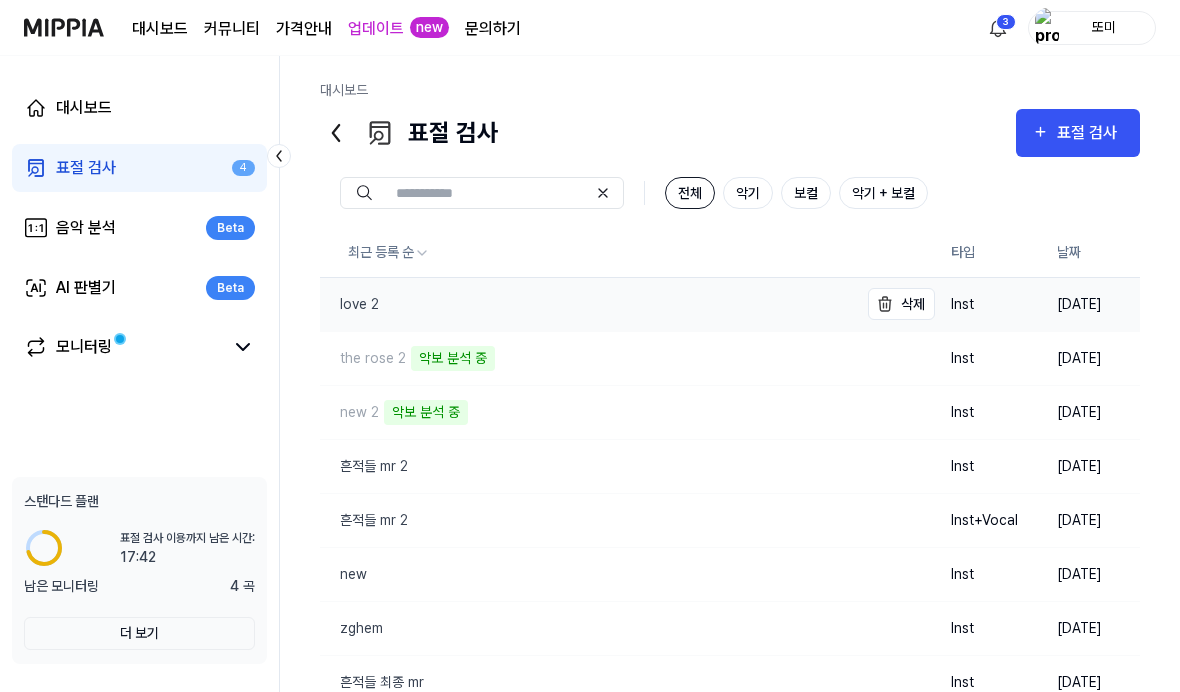 click on "love 2" at bounding box center (589, 304) 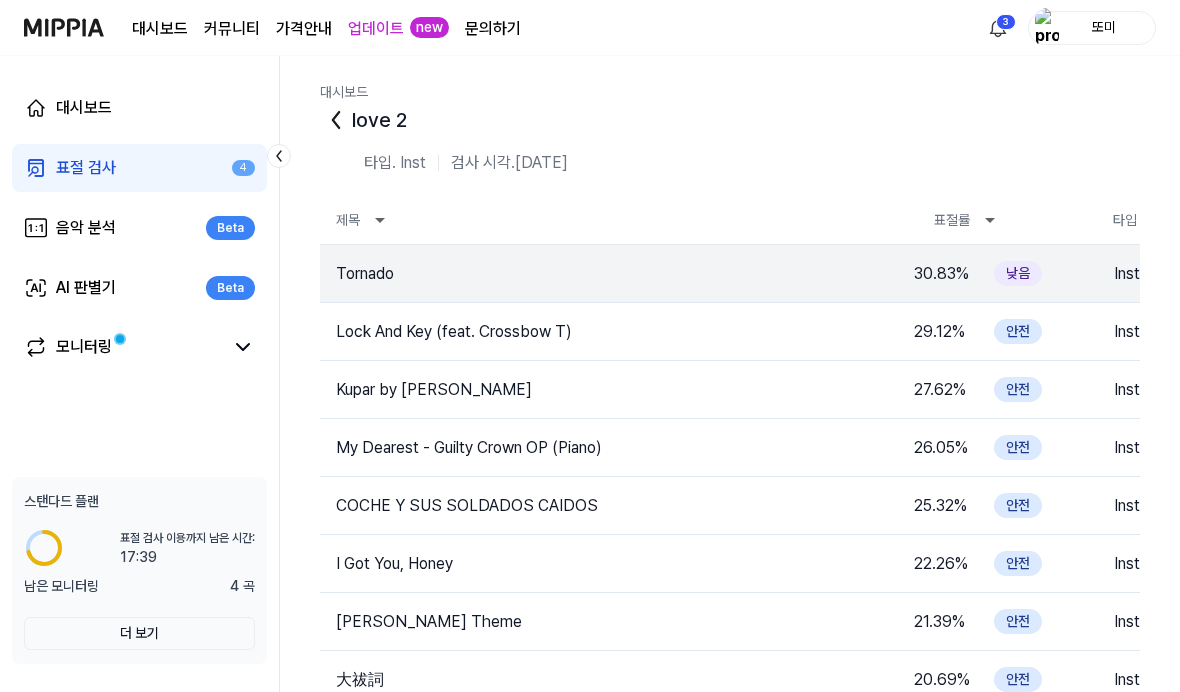 click 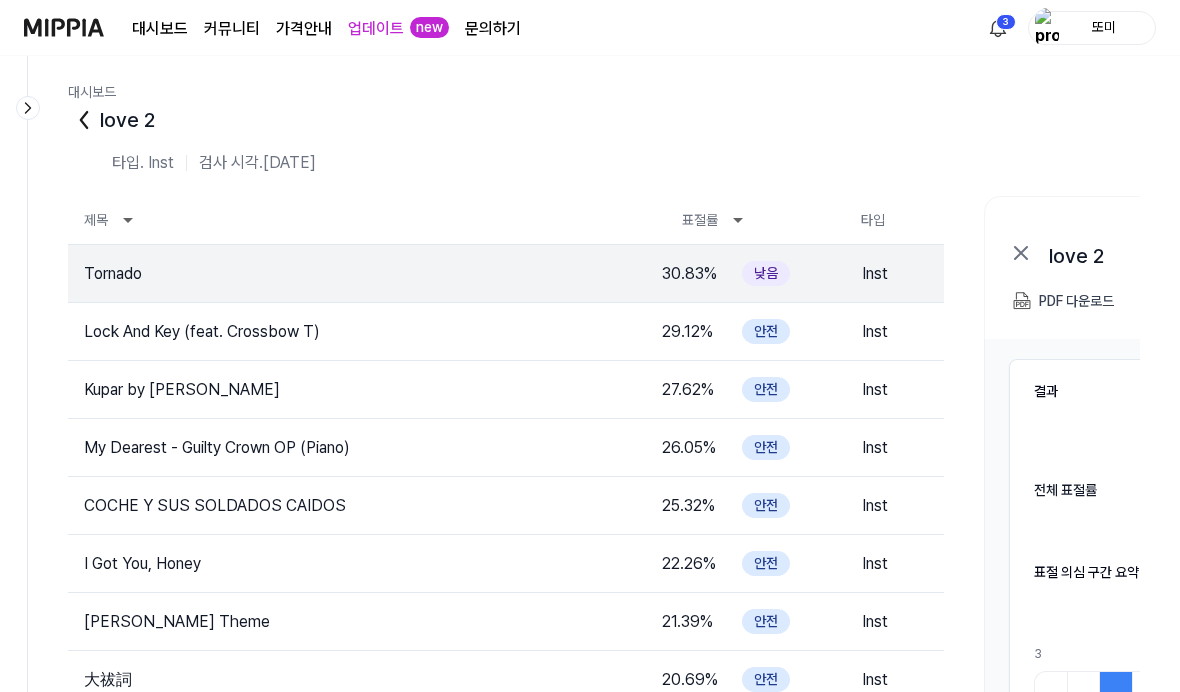 click 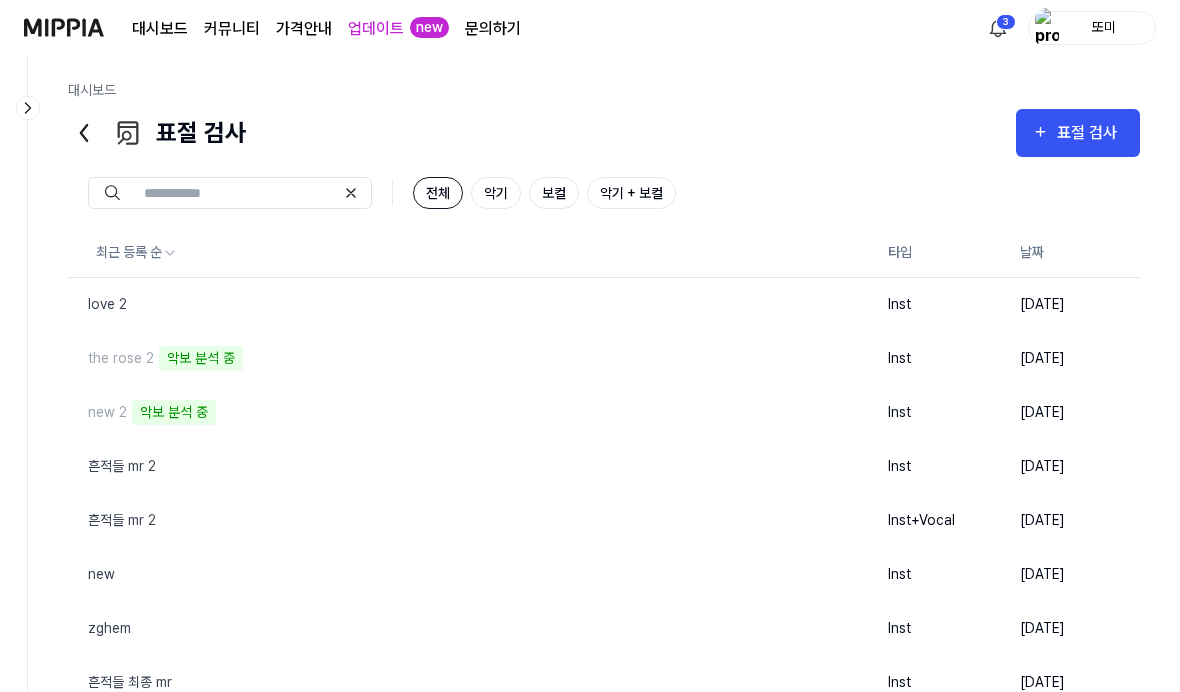 click 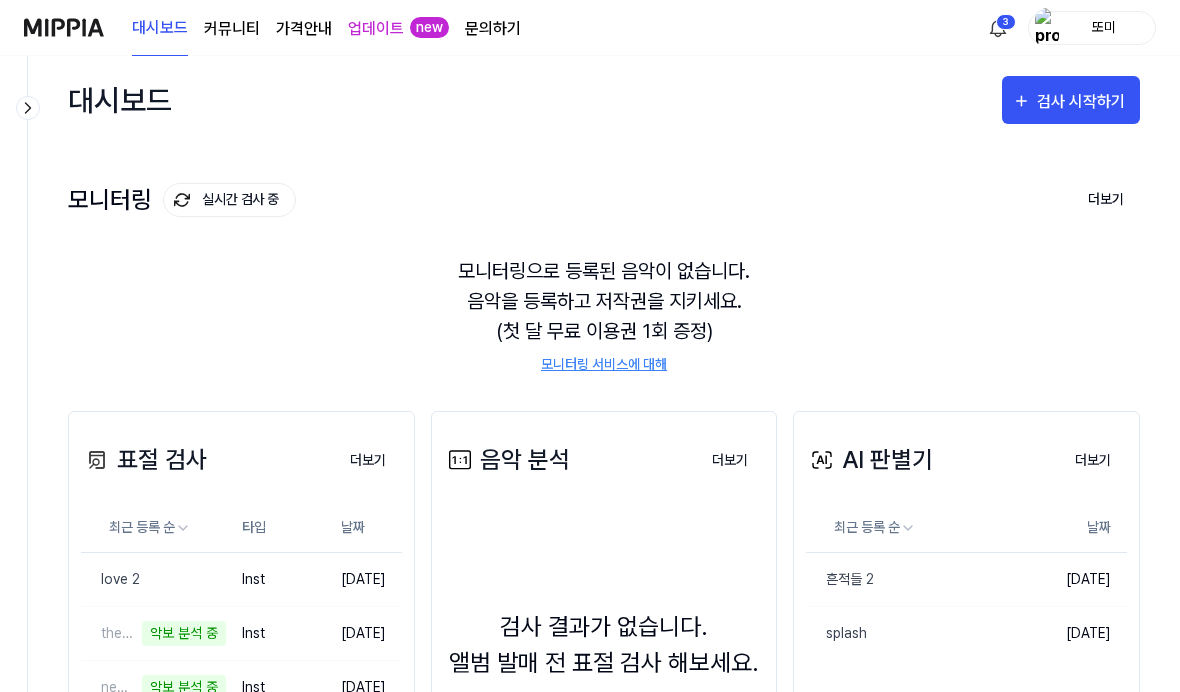 click at bounding box center (64, 27) 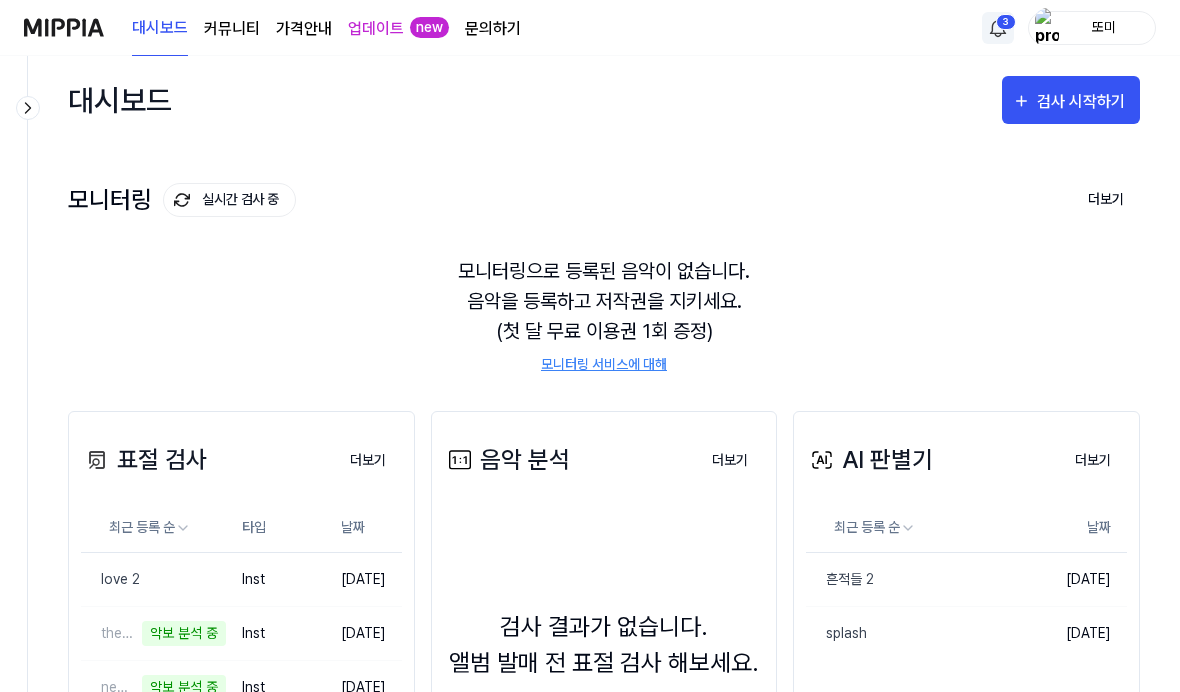 click on "대시보드 커뮤니티 가격안내 업데이트 new 문의하기 3 또미 대시보드 검사 시작하기 모니터링 실시간 검사 중 더보기 모니터링 모니터링으로 등록된 음악이 없습니다.
음악을 등록하고 저작권을 지키세요.
(첫 달 무료 이용권 1회 증정) 모니터링 서비스에 대해 표절 검사 더보기 표절 검사 최근 등록 순 타입 날짜 love 2 삭제 Inst [DATE] the rose 2 악보 분석 중 삭제 Inst [DATE] new 2 악보 분석 중 삭제 Inst [DATE] 흔적들 mr 2 삭제 Inst [DATE] 흔적들 mr 2 삭제 Inst+Vocal [DATE] new 삭제 Inst [DATE] zghem 삭제 Inst [DATE] 흔적들 최종 mr 삭제 Inst [DATE] 흔적들 삭제 Inst [DATE] 0331 2 삭제 Inst [DATE] 더보기 음악 분석 더보기 음악 분석 검사 결과가 없습니다.
앨범 발매 전 표절 검사 해보세요. 음악 분석 더보기 AI 판별기 더보기 AI 판별기 최근 등록 순 날짜 흔적들 2 삭제" at bounding box center [590, 346] 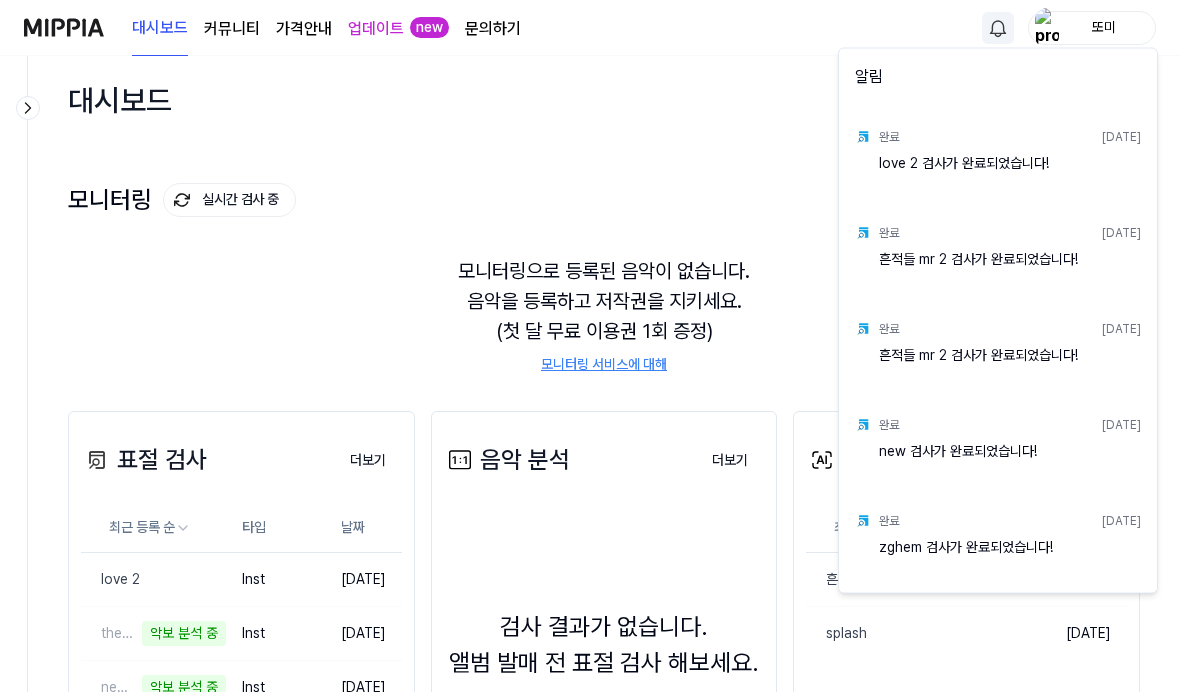 click on "대시보드 커뮤니티 가격안내 업데이트 new 문의하기 또미 대시보드 검사 시작하기 모니터링 실시간 검사 중 더보기 모니터링 모니터링으로 등록된 음악이 없습니다.
음악을 등록하고 저작권을 지키세요.
(첫 달 무료 이용권 1회 증정) 모니터링 서비스에 대해 표절 검사 더보기 표절 검사 최근 등록 순 타입 날짜 love 2 삭제 Inst [DATE] the rose 2 악보 분석 중 삭제 Inst [DATE] new 2 악보 분석 중 삭제 Inst [DATE] 흔적들 mr 2 삭제 Inst [DATE] 흔적들 mr 2 삭제 Inst+Vocal [DATE] new 삭제 Inst [DATE] zghem 삭제 Inst [DATE] 흔적들 최종 mr 삭제 Inst [DATE] 흔적들 삭제 Inst [DATE] 0331 2 삭제 Inst [DATE] 더보기 음악 분석 더보기 음악 분석 검사 결과가 없습니다.
앨범 발매 전 표절 검사 해보세요. 음악 분석 더보기 AI 판별기 더보기 AI 판별기 최근 등록 순 날짜 흔적들 2 삭제" at bounding box center [590, 346] 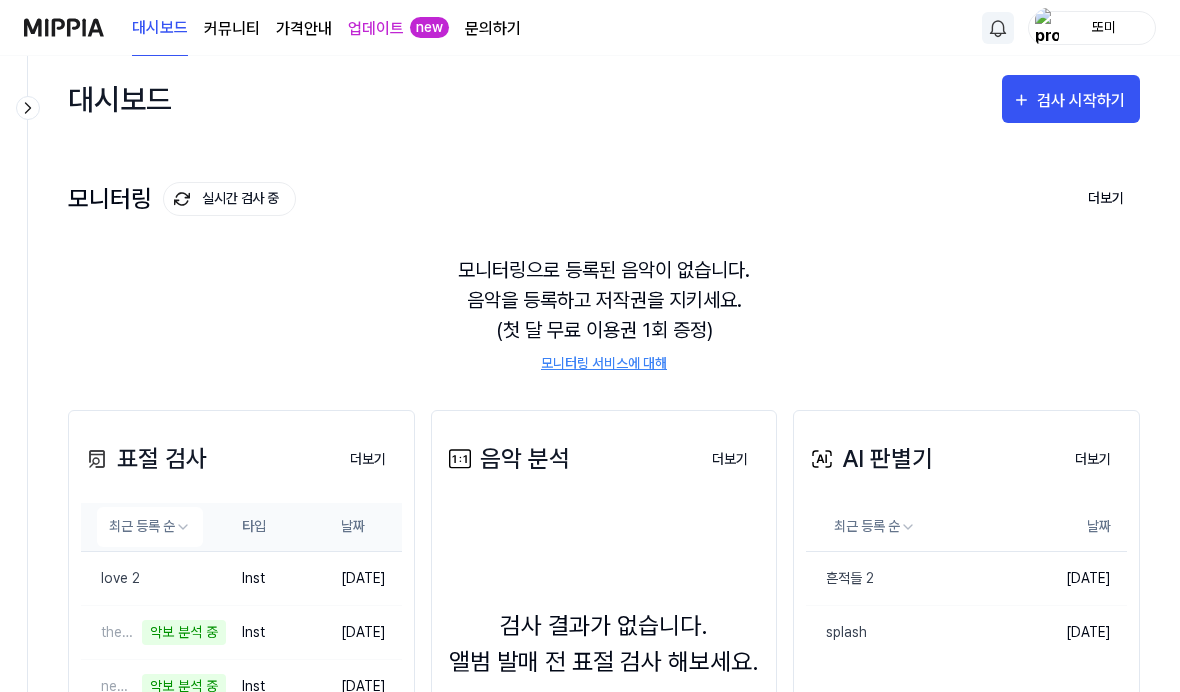 scroll, scrollTop: 118, scrollLeft: 0, axis: vertical 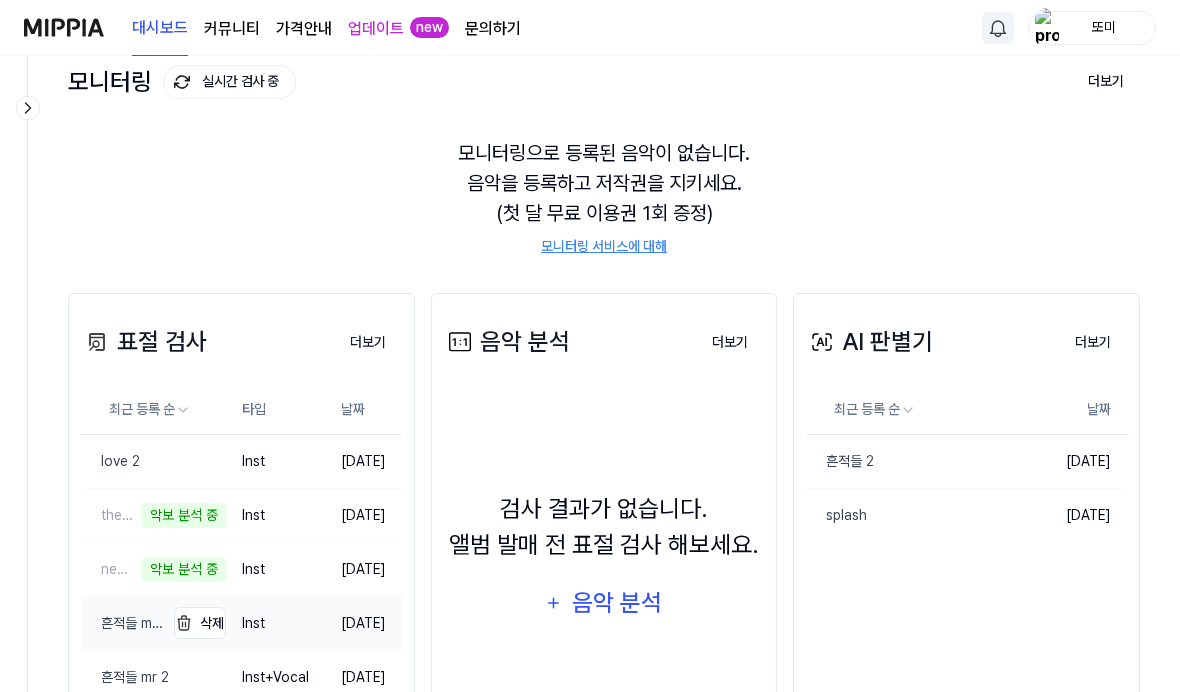 click on "흔적들 mr 2" at bounding box center (122, 623) 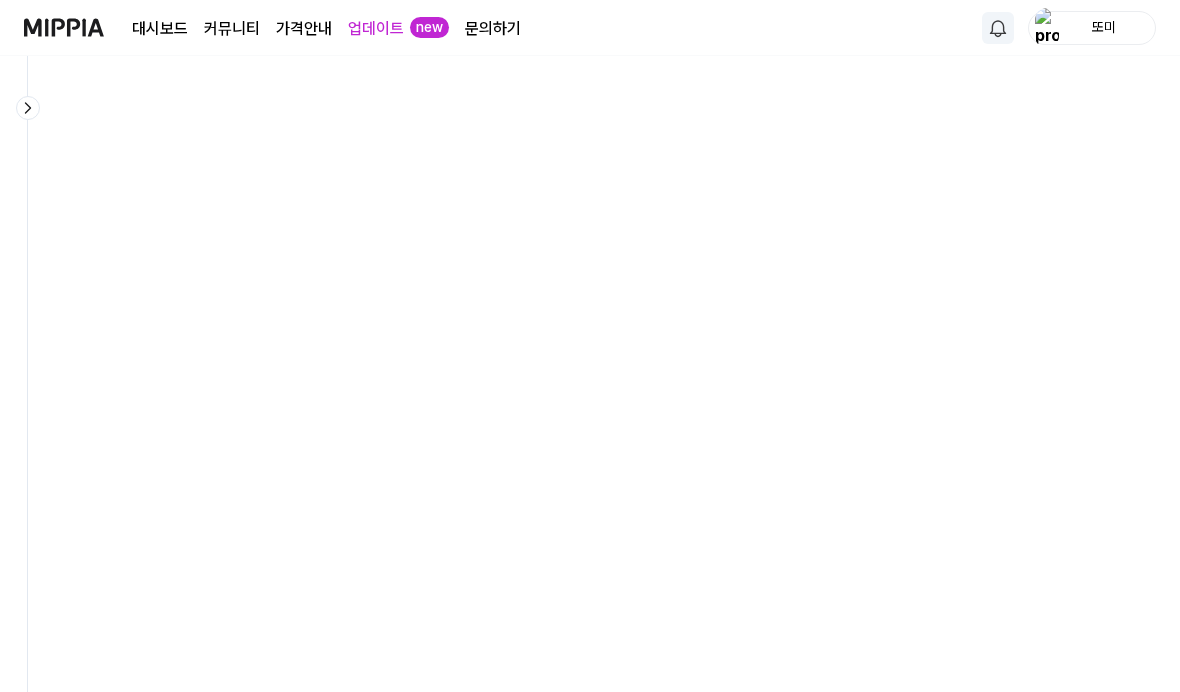 scroll, scrollTop: 82, scrollLeft: 0, axis: vertical 